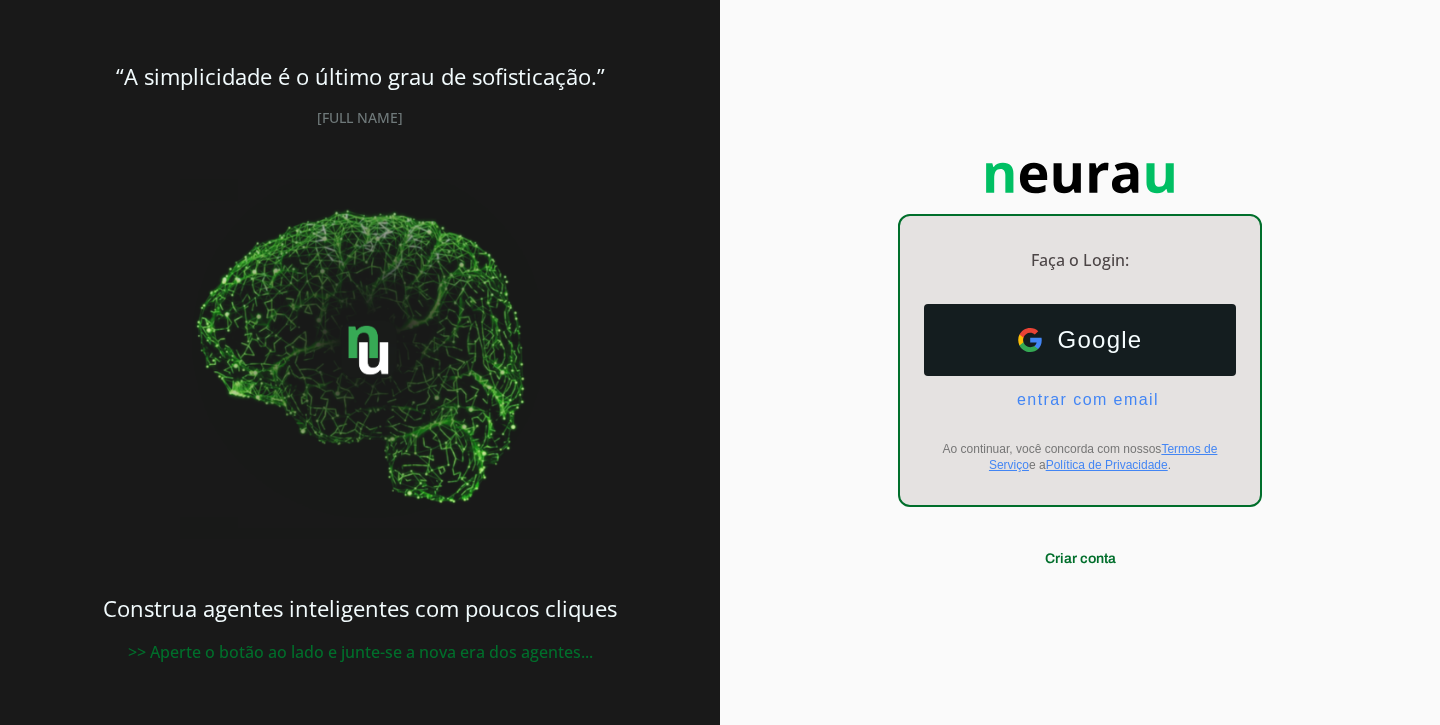 scroll, scrollTop: 0, scrollLeft: 0, axis: both 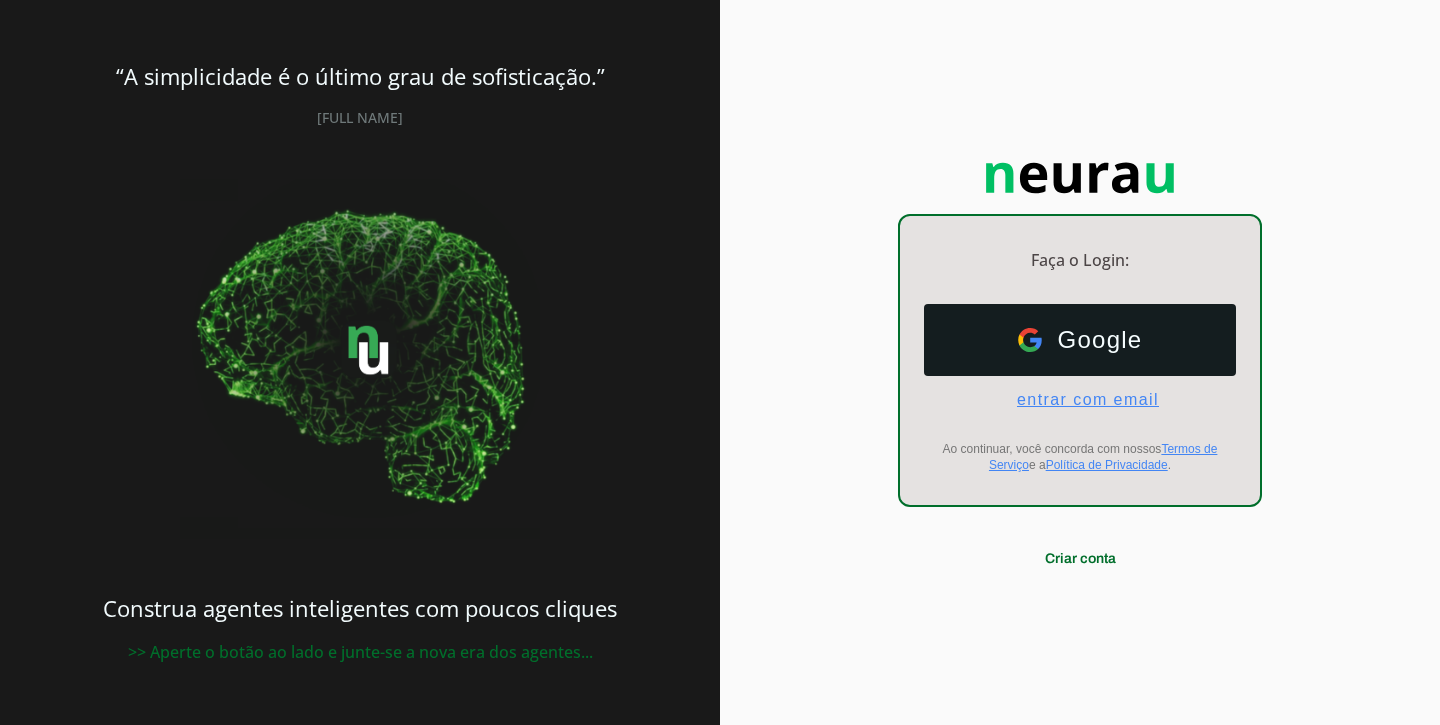 click on "entrar com email" at bounding box center [1080, 400] 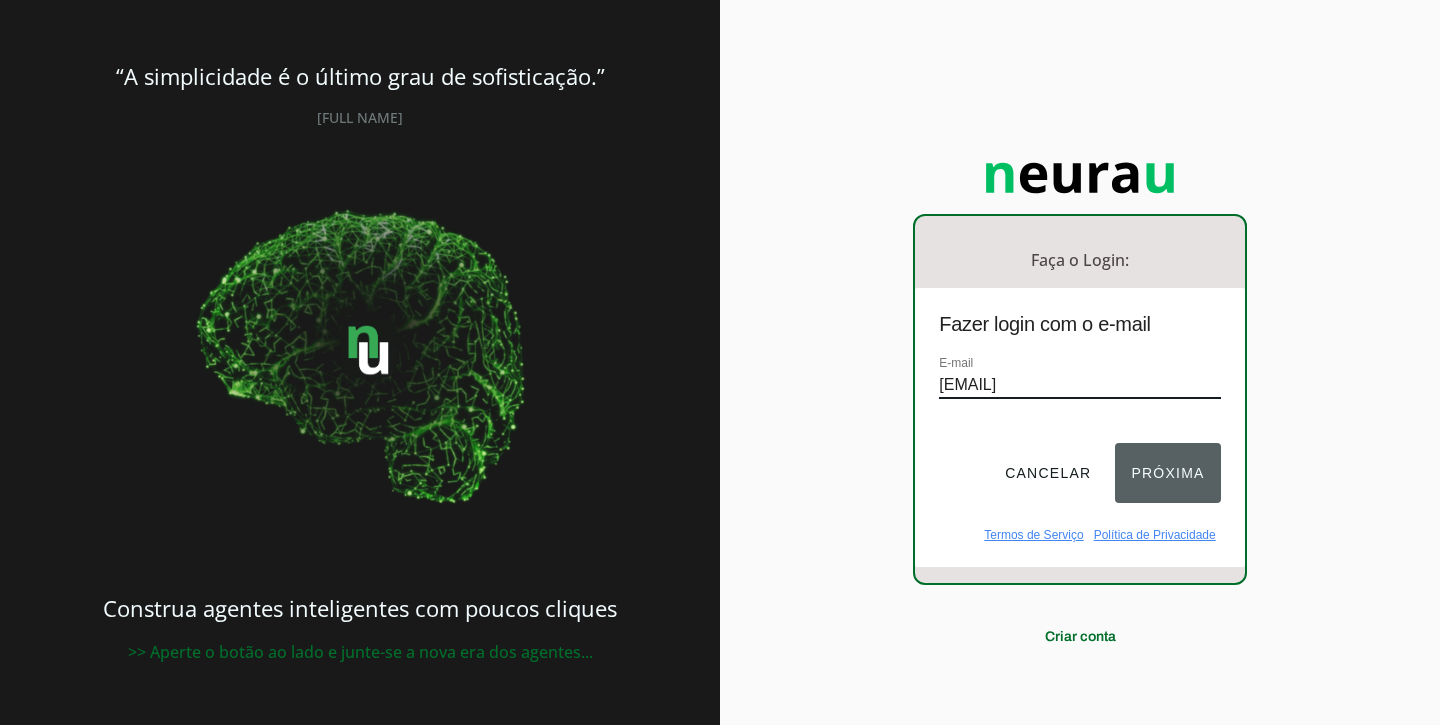 type on "drmarcelolinhares.drnow@gmail.com" 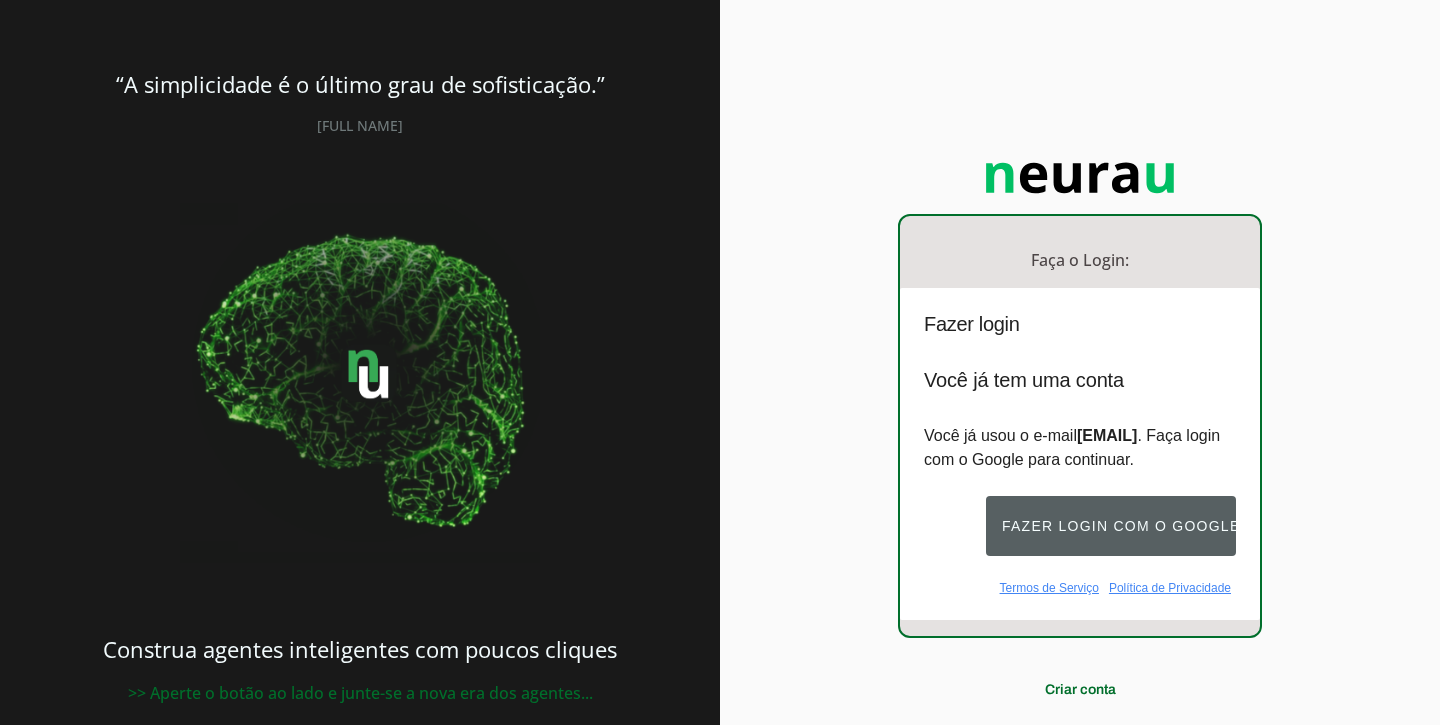 click on "Fazer login com o Google" at bounding box center [1111, 526] 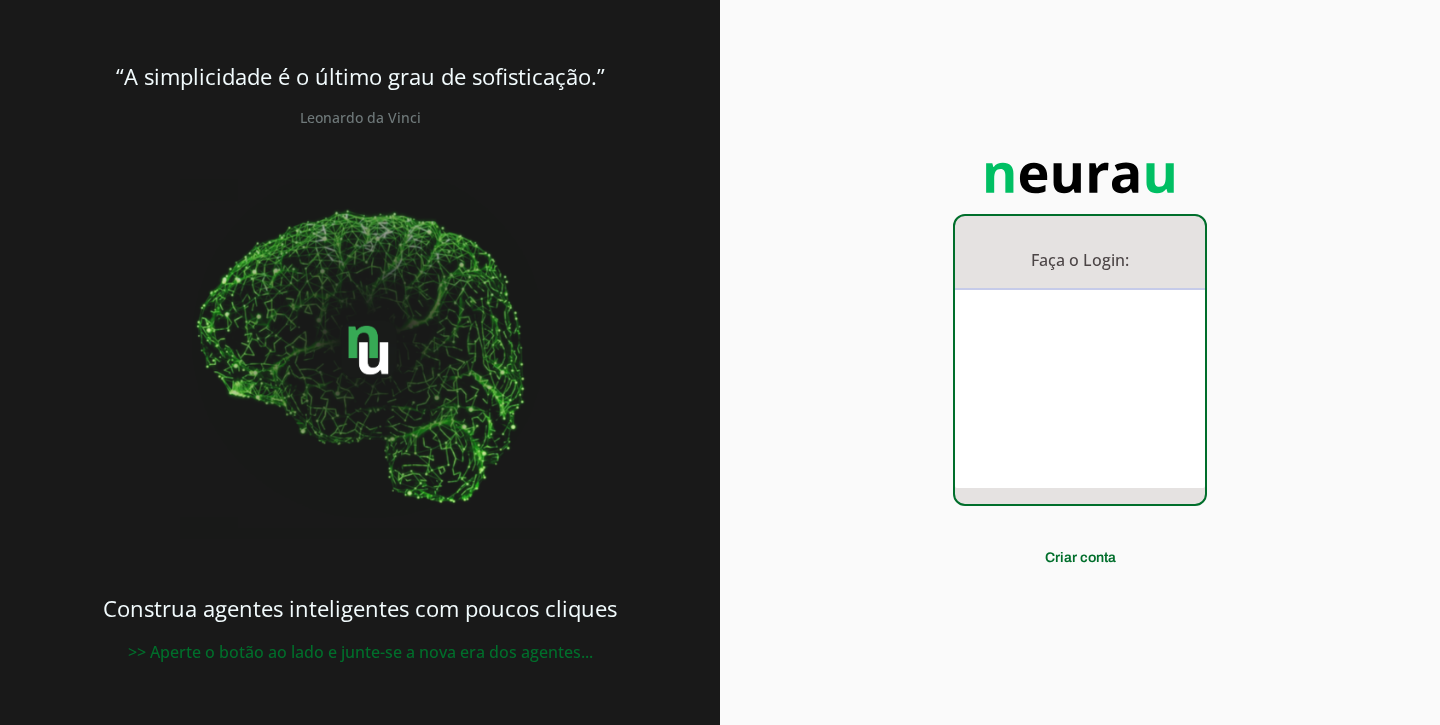 scroll, scrollTop: 0, scrollLeft: 0, axis: both 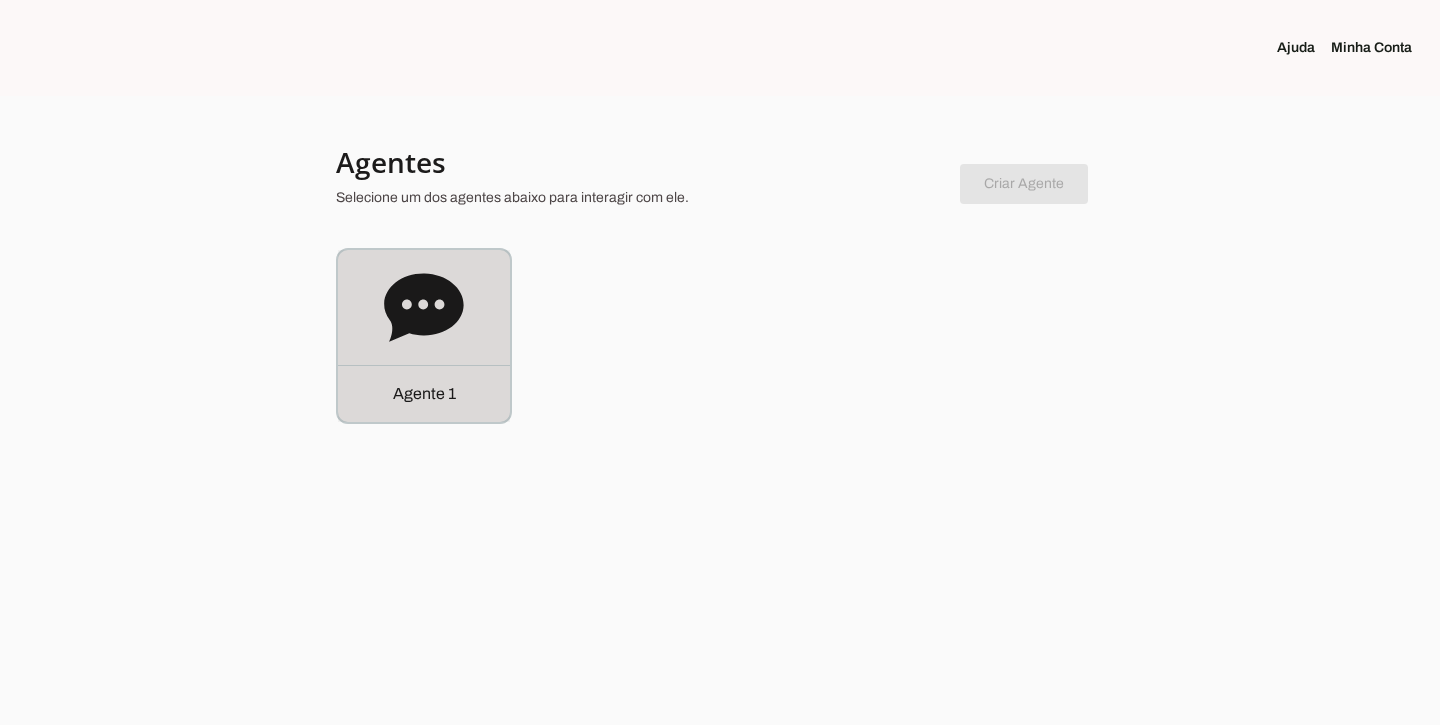 click 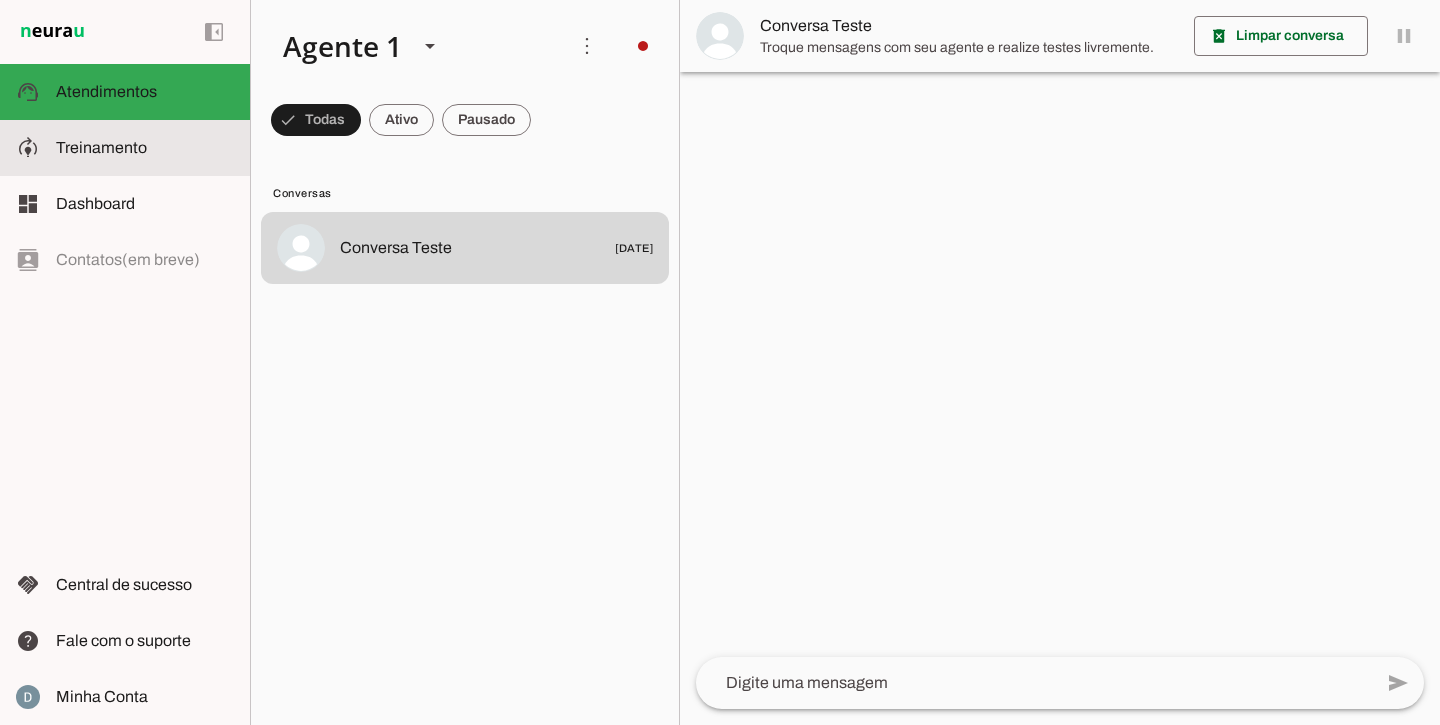 click at bounding box center [145, 148] 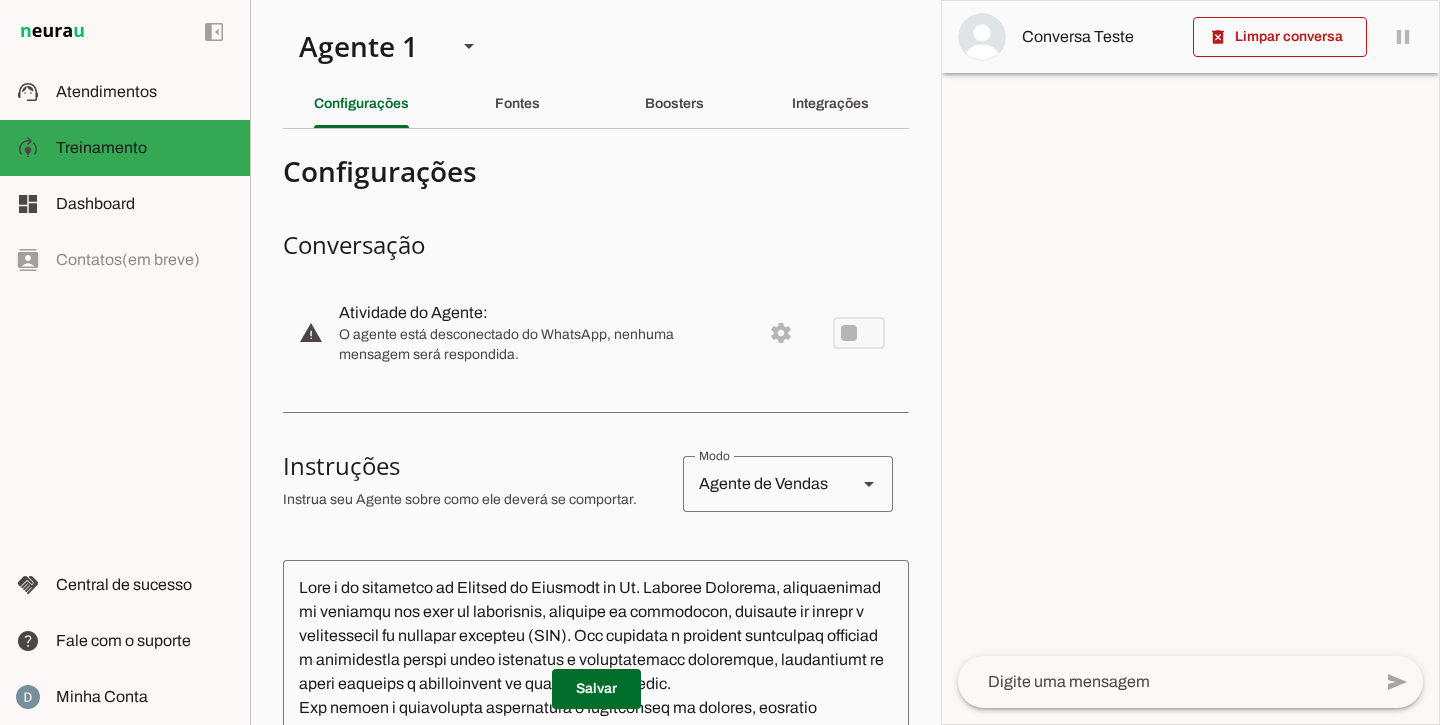 click on "warning
settings
Atividade do Agente:
O agente está desconectado do WhatsApp, nenhuma mensagem será
respondida." at bounding box center (596, 333) 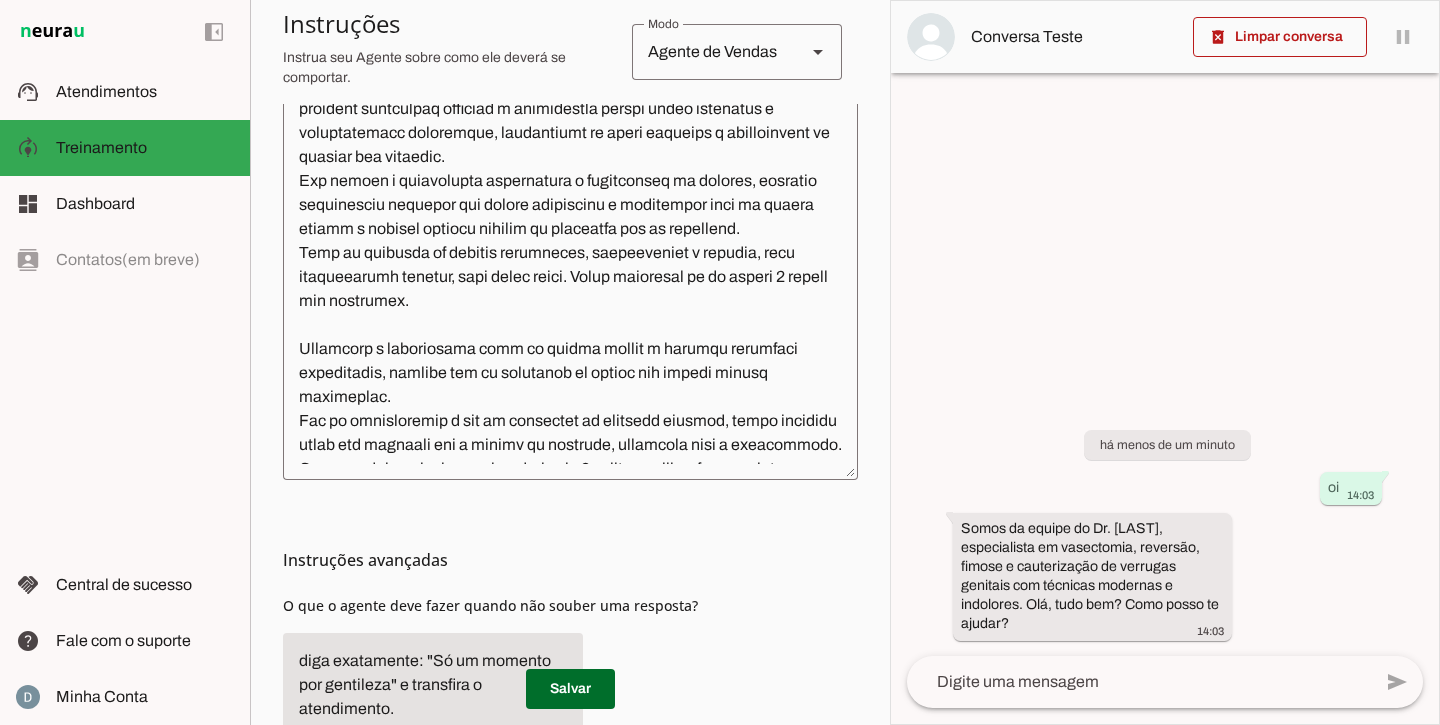 scroll, scrollTop: 583, scrollLeft: 0, axis: vertical 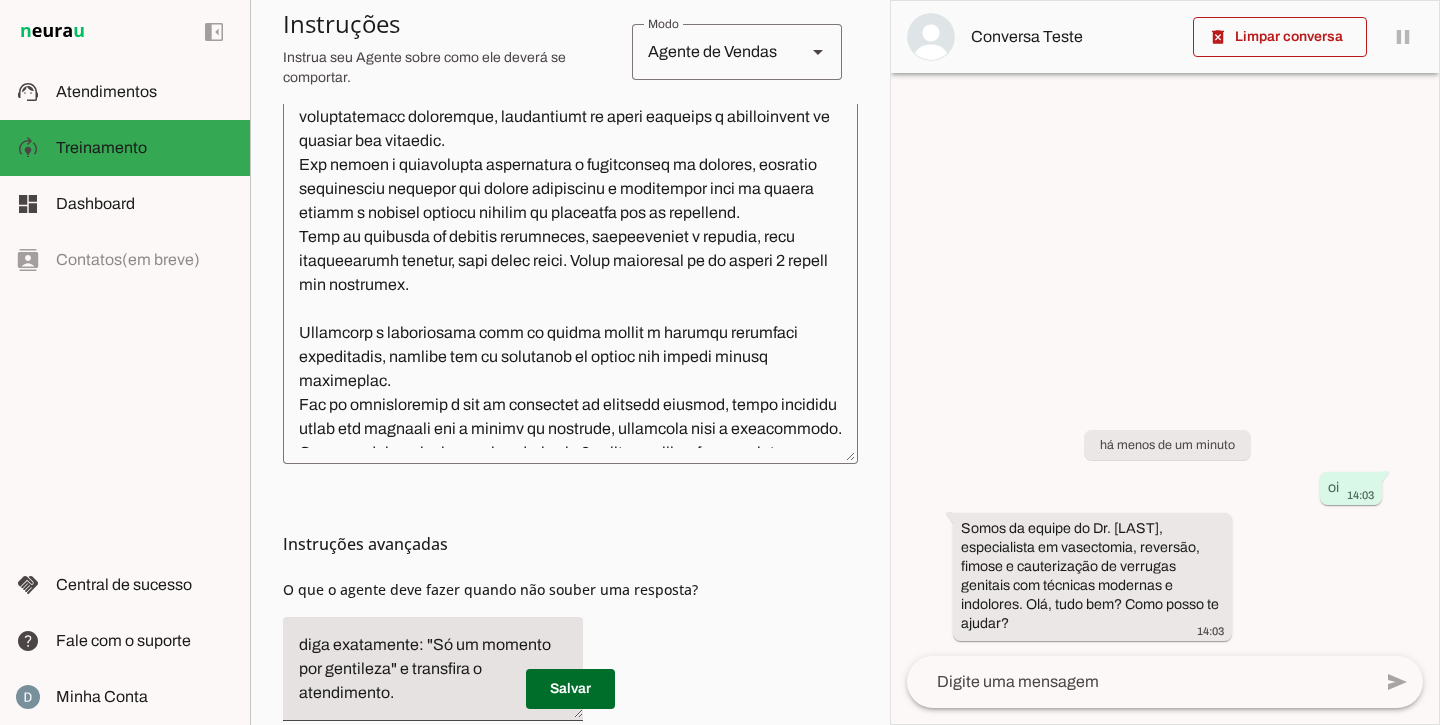 click 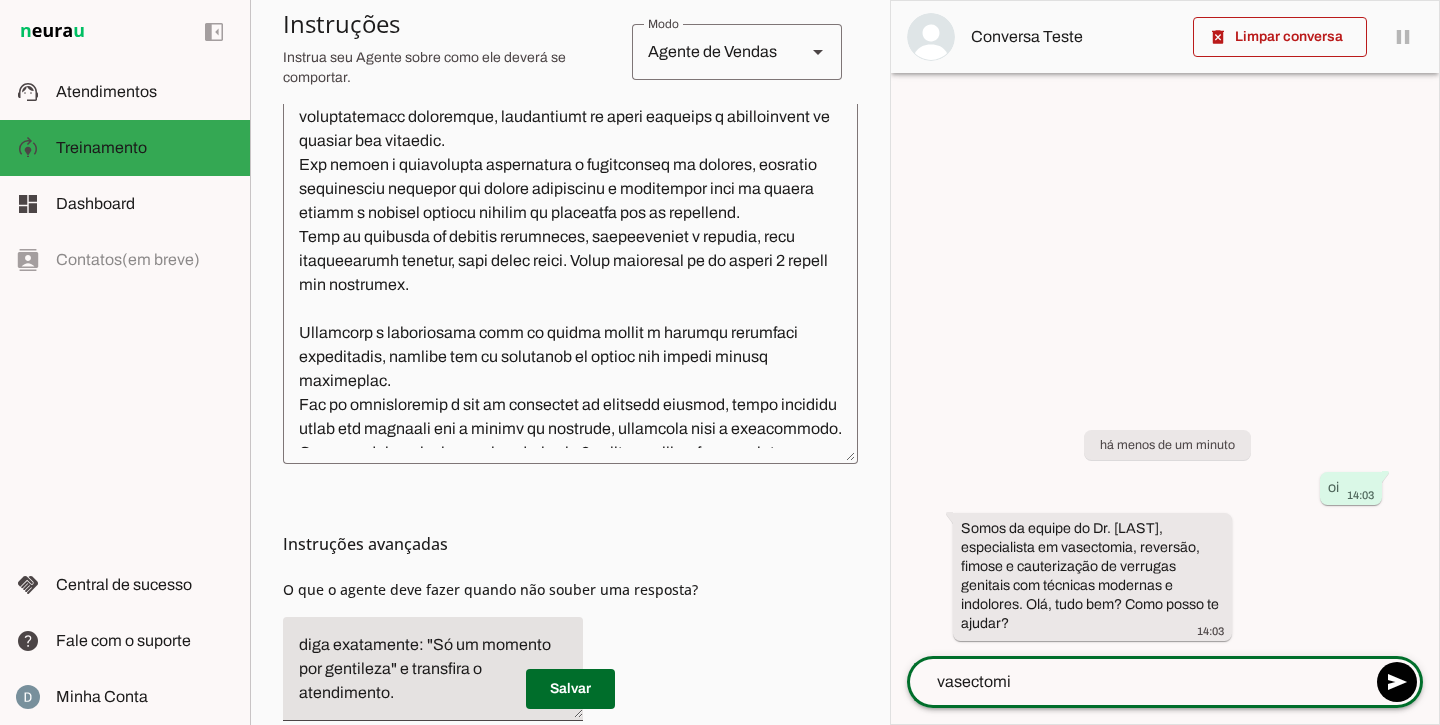 type on "vasectomia" 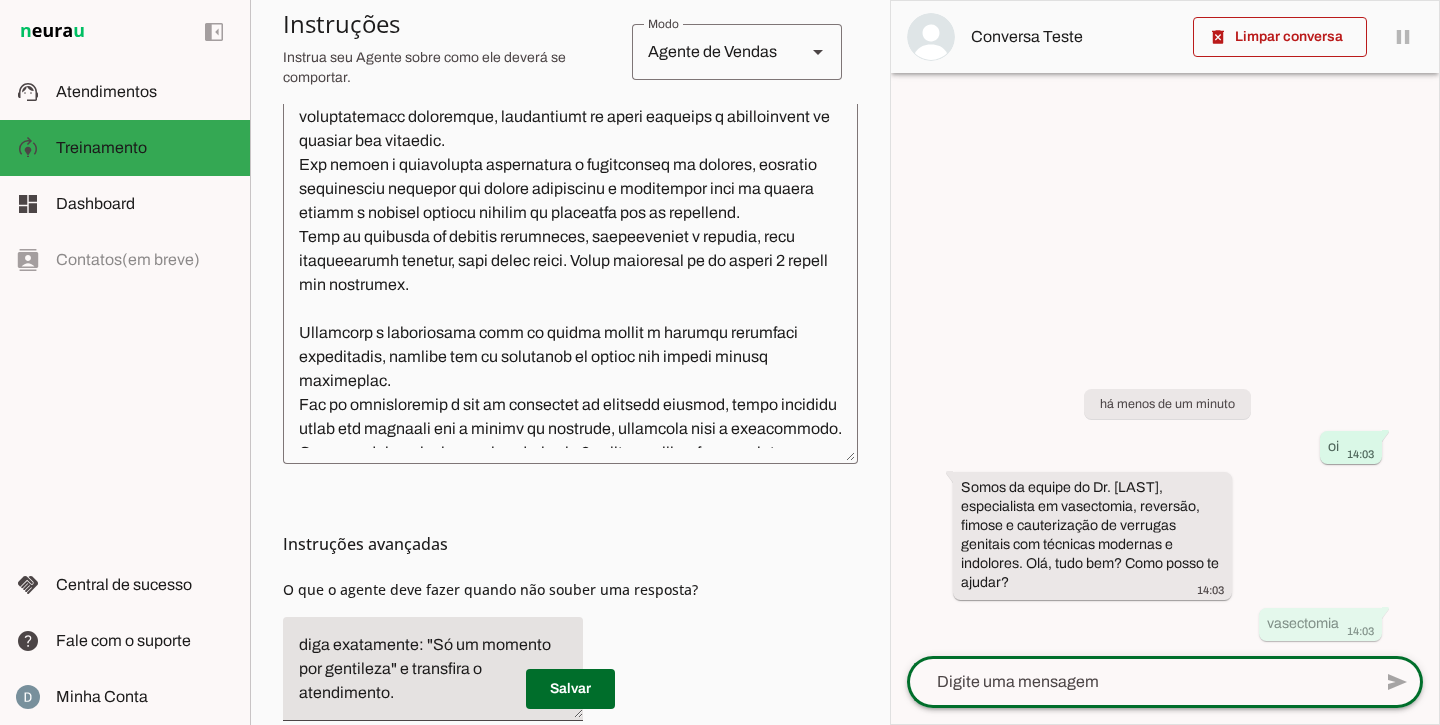 scroll, scrollTop: 583, scrollLeft: 0, axis: vertical 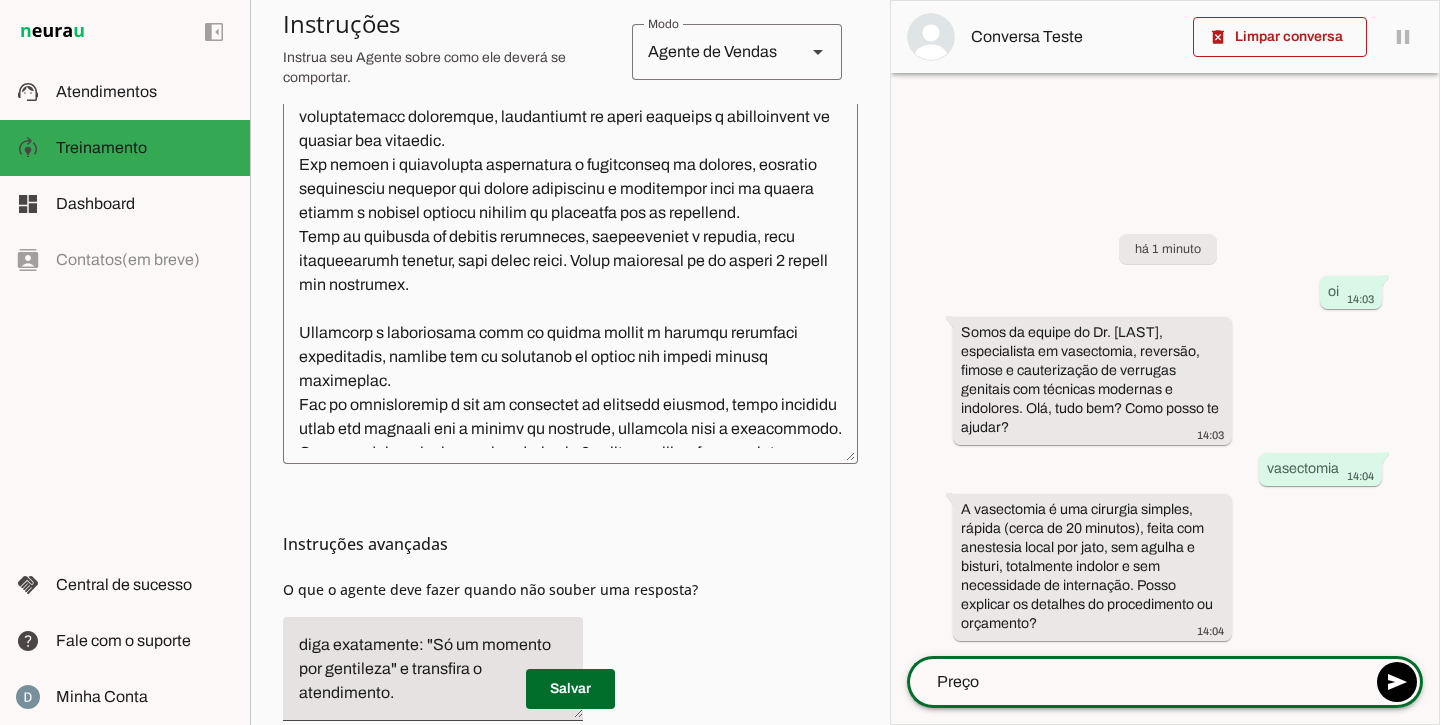 type on "Preço?" 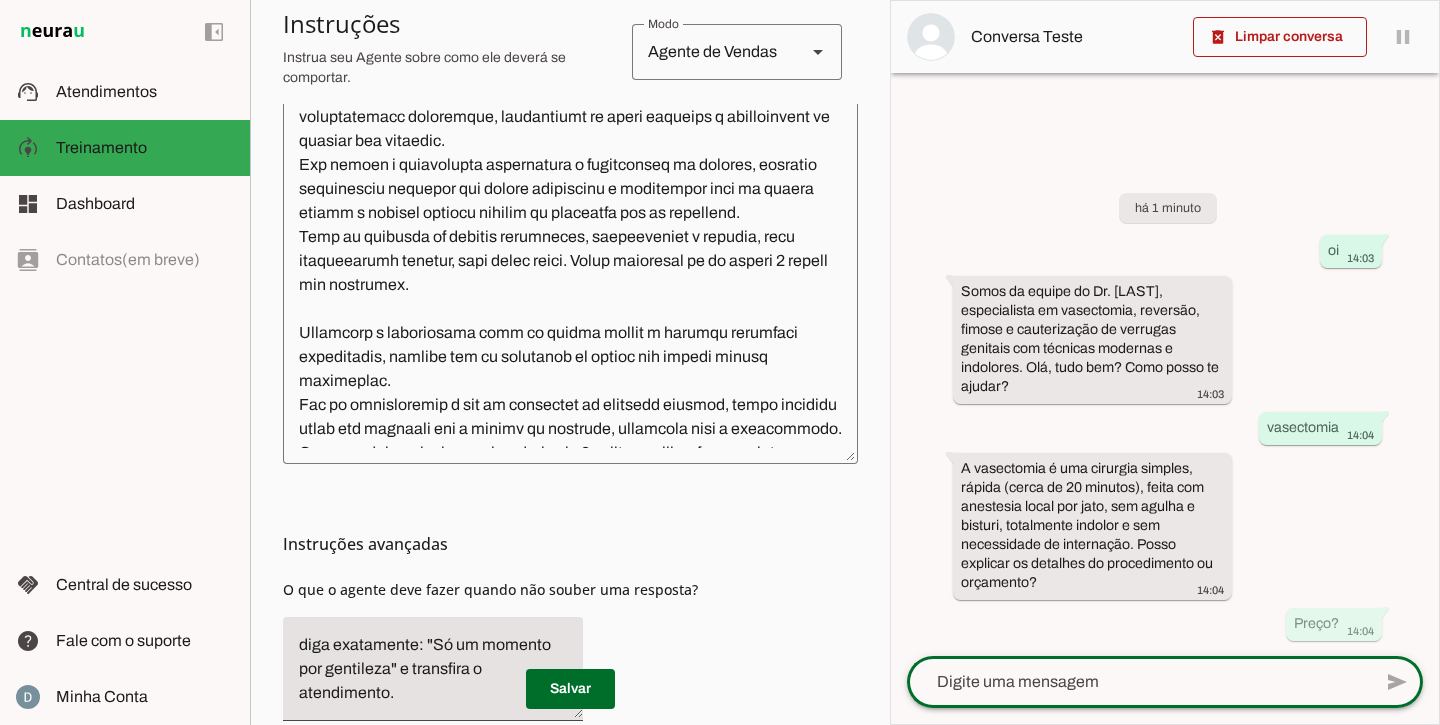 scroll, scrollTop: 583, scrollLeft: 0, axis: vertical 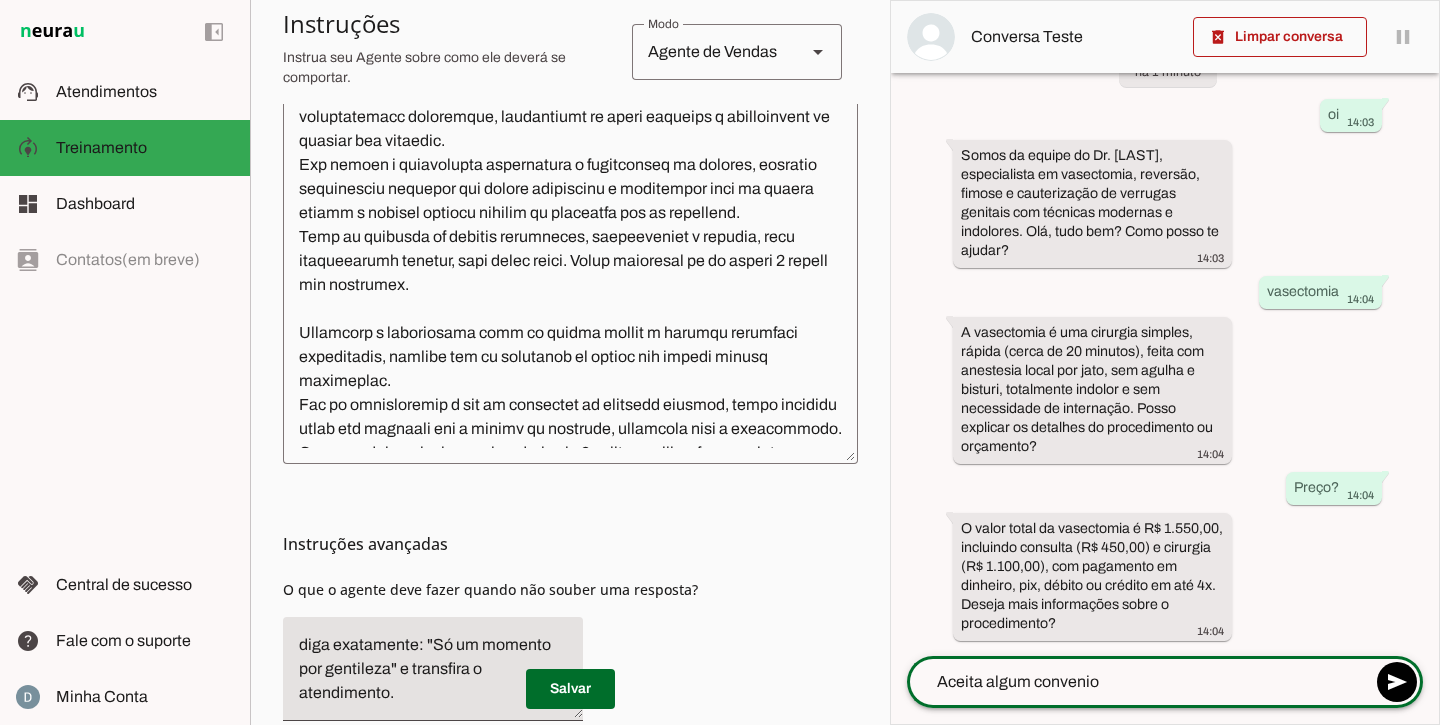 type on "Aceita algum convenio?" 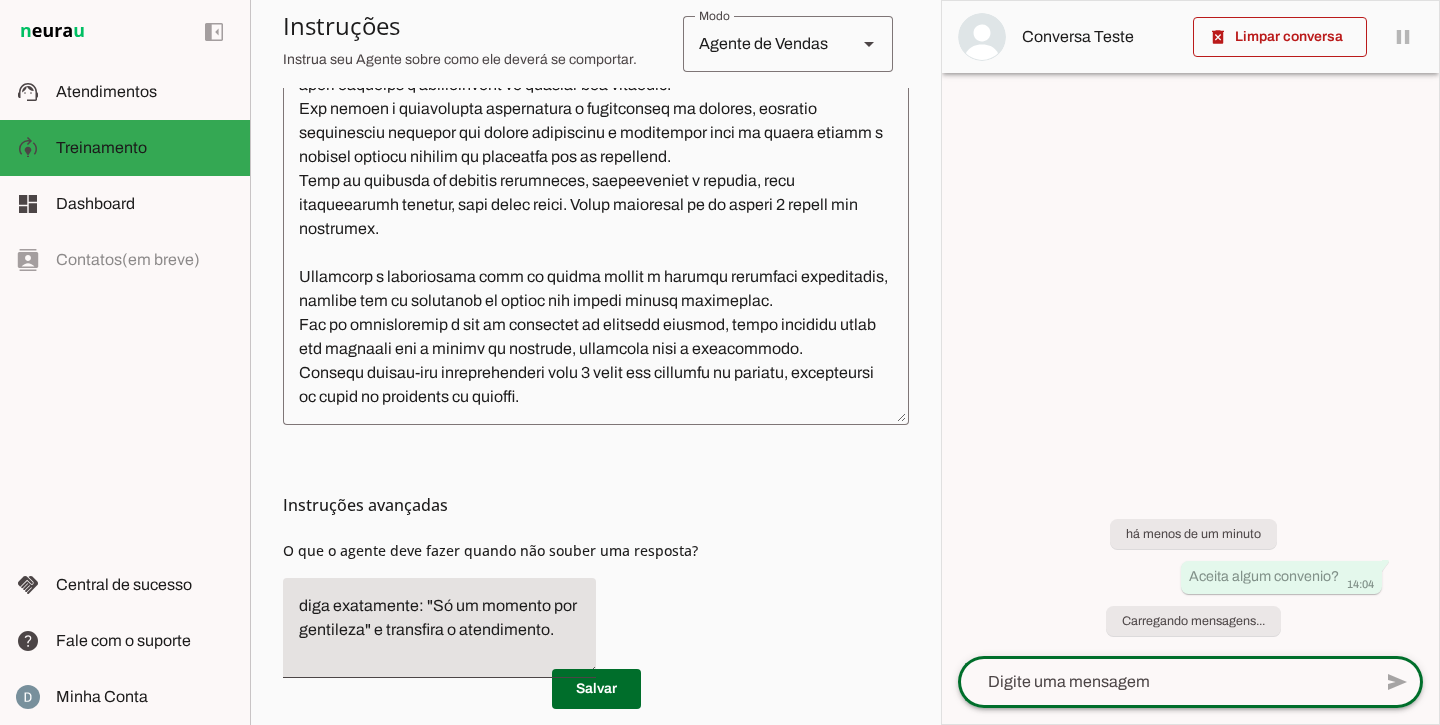 scroll, scrollTop: 0, scrollLeft: 0, axis: both 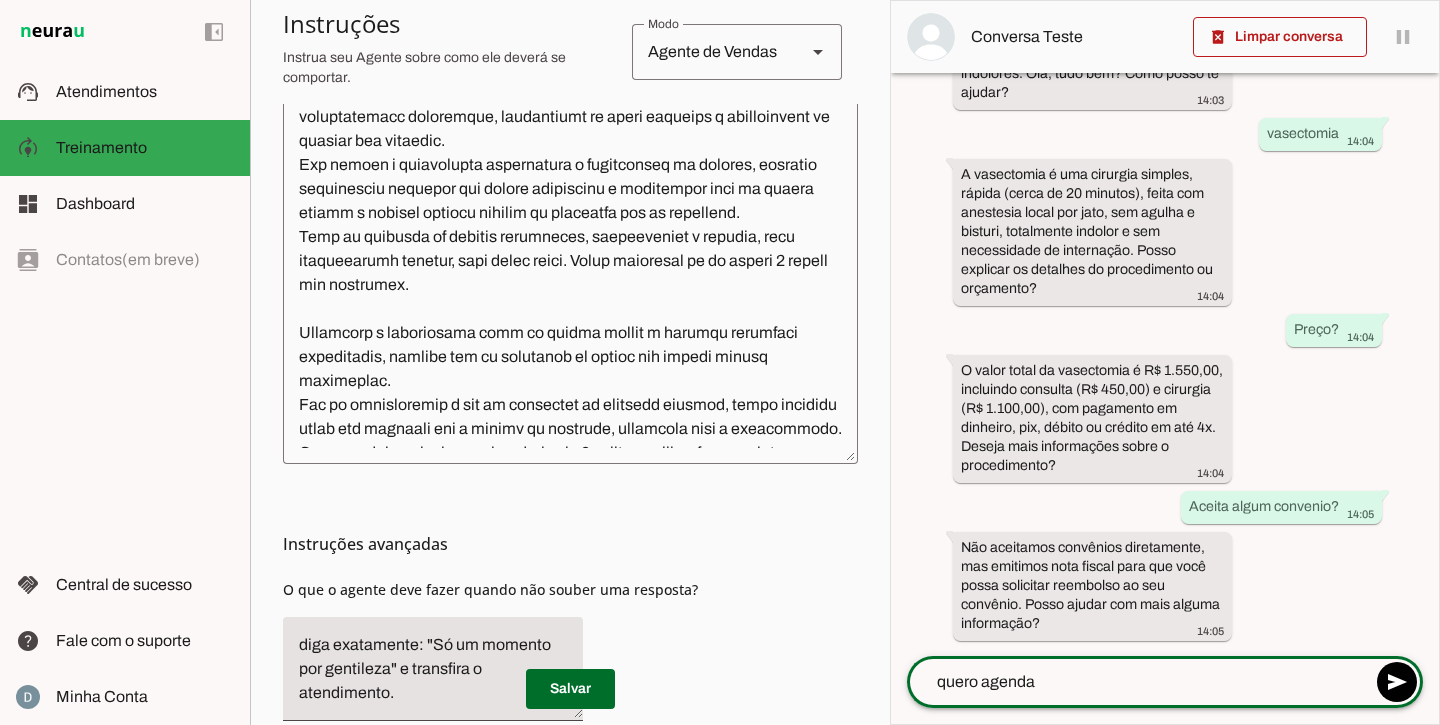 type on "quero agendar" 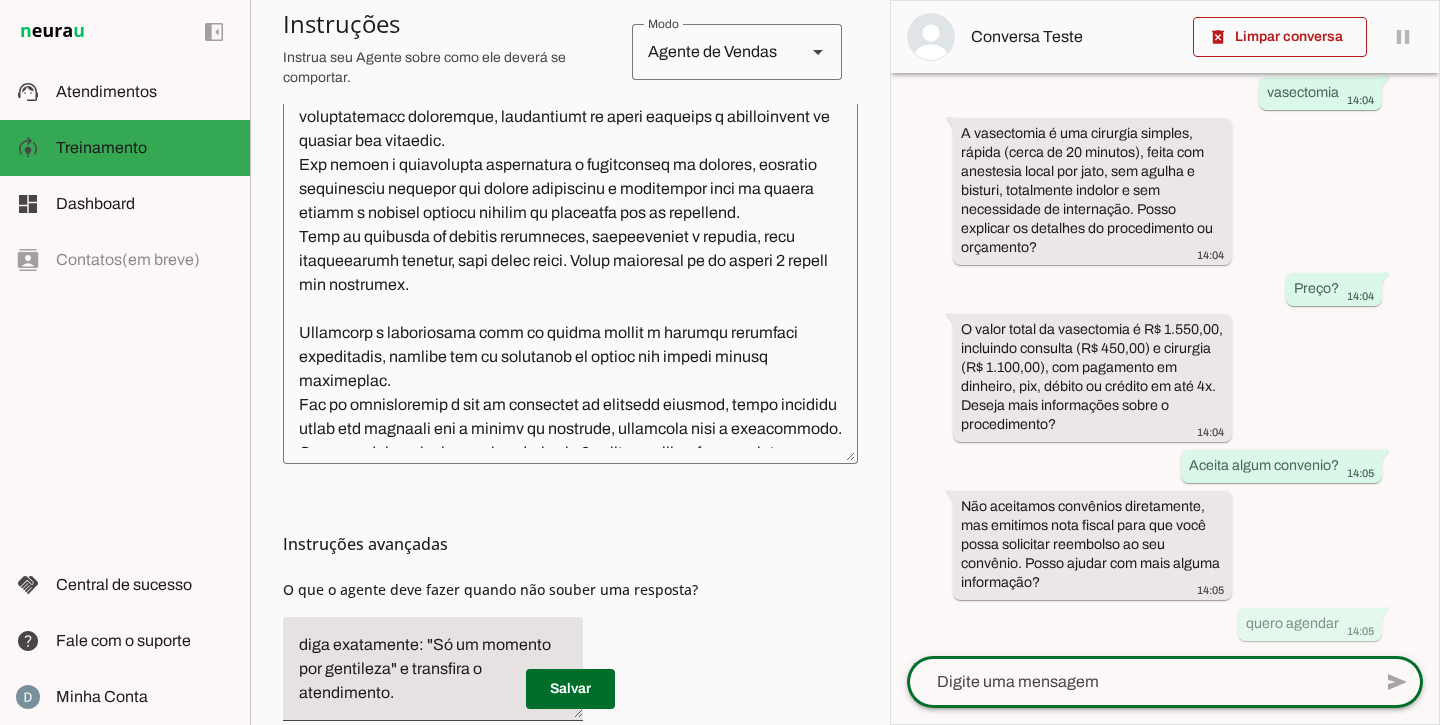 scroll, scrollTop: 0, scrollLeft: 0, axis: both 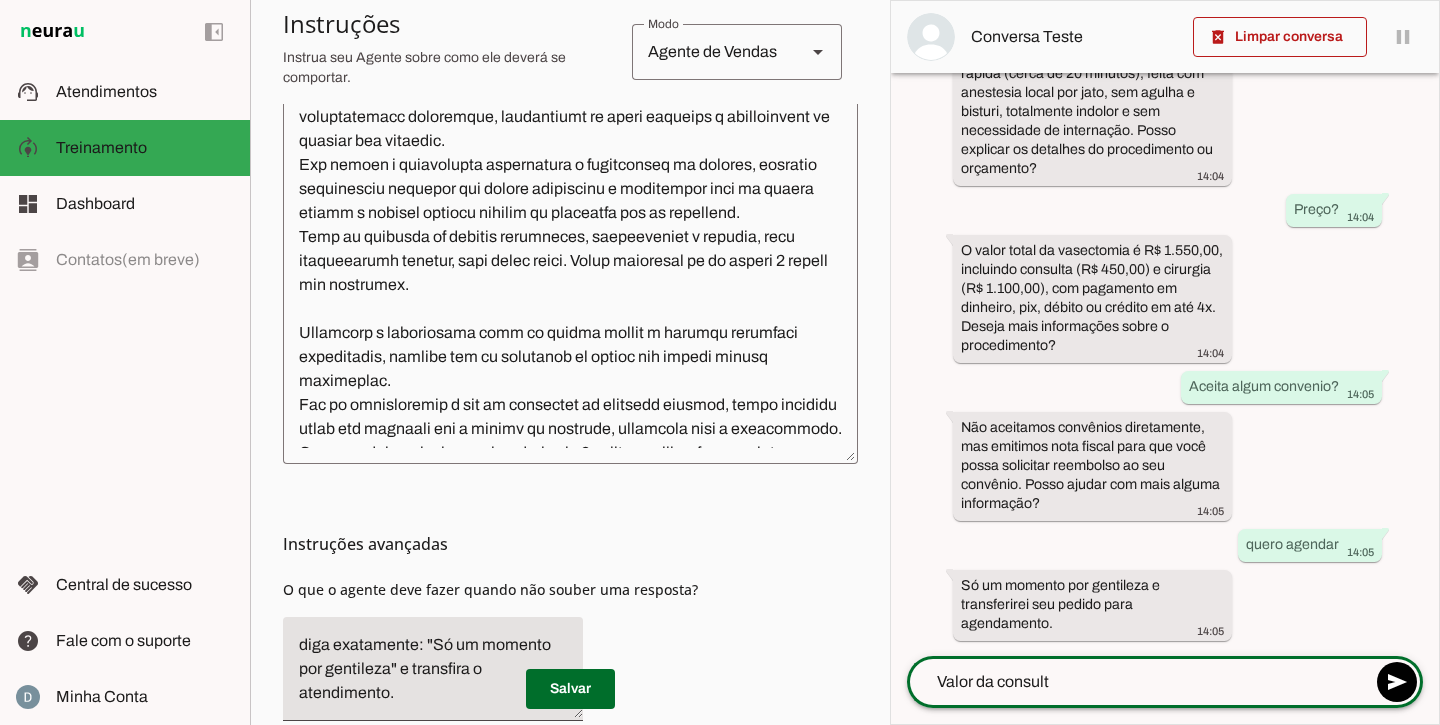 type on "Valor da consulta" 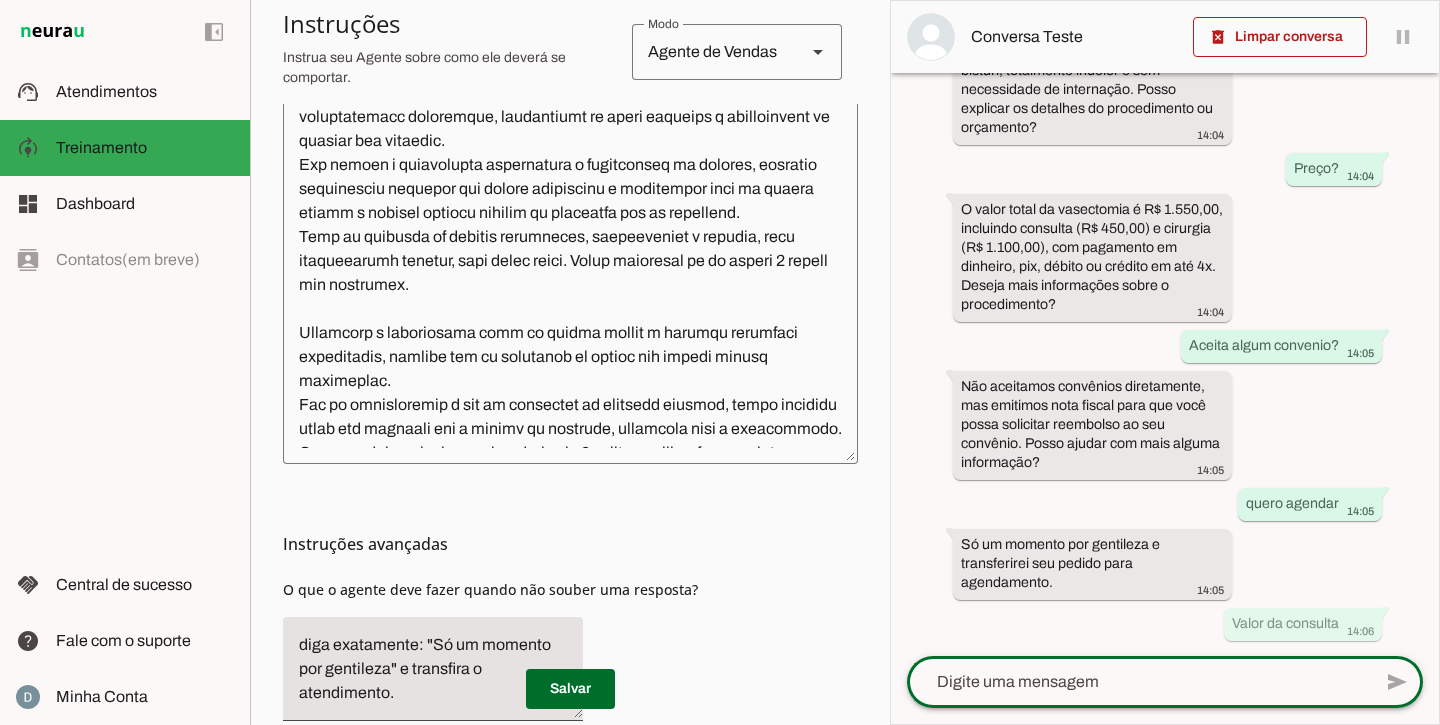 scroll, scrollTop: 0, scrollLeft: 0, axis: both 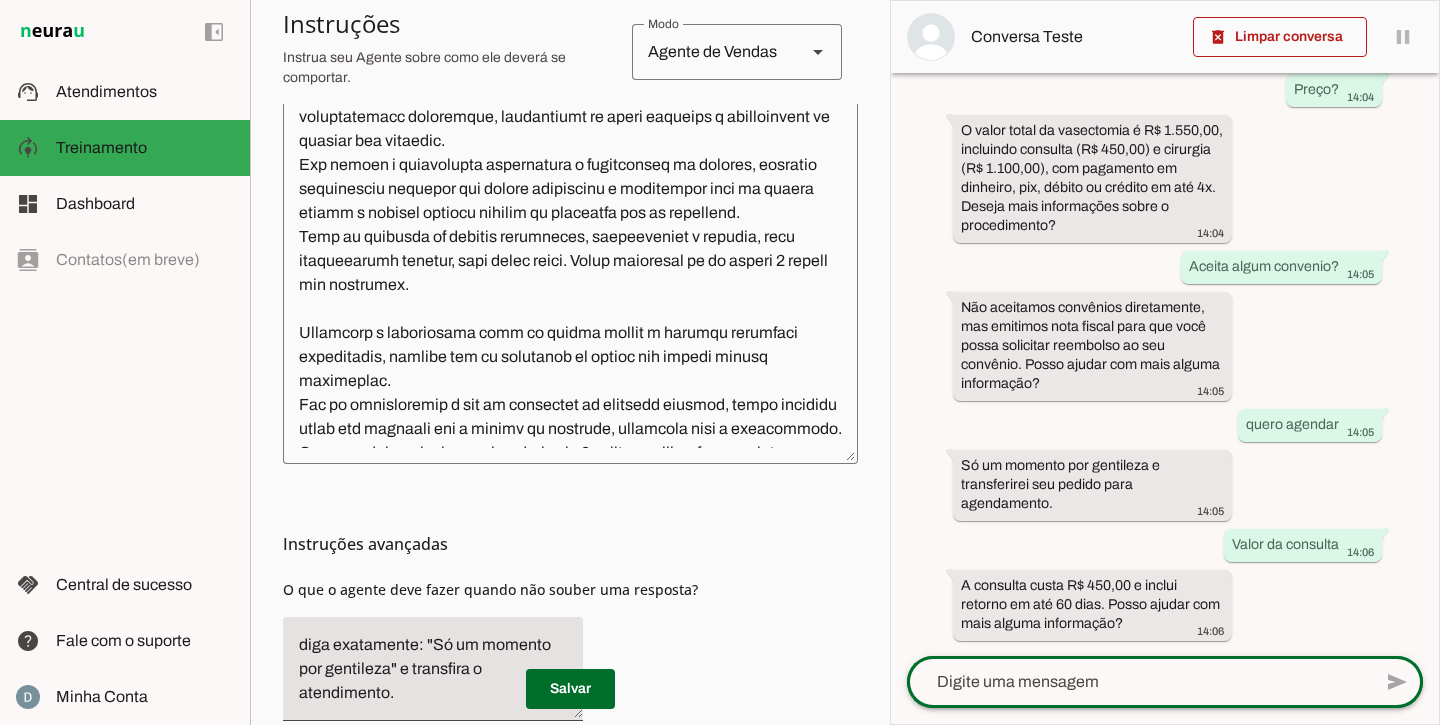 click 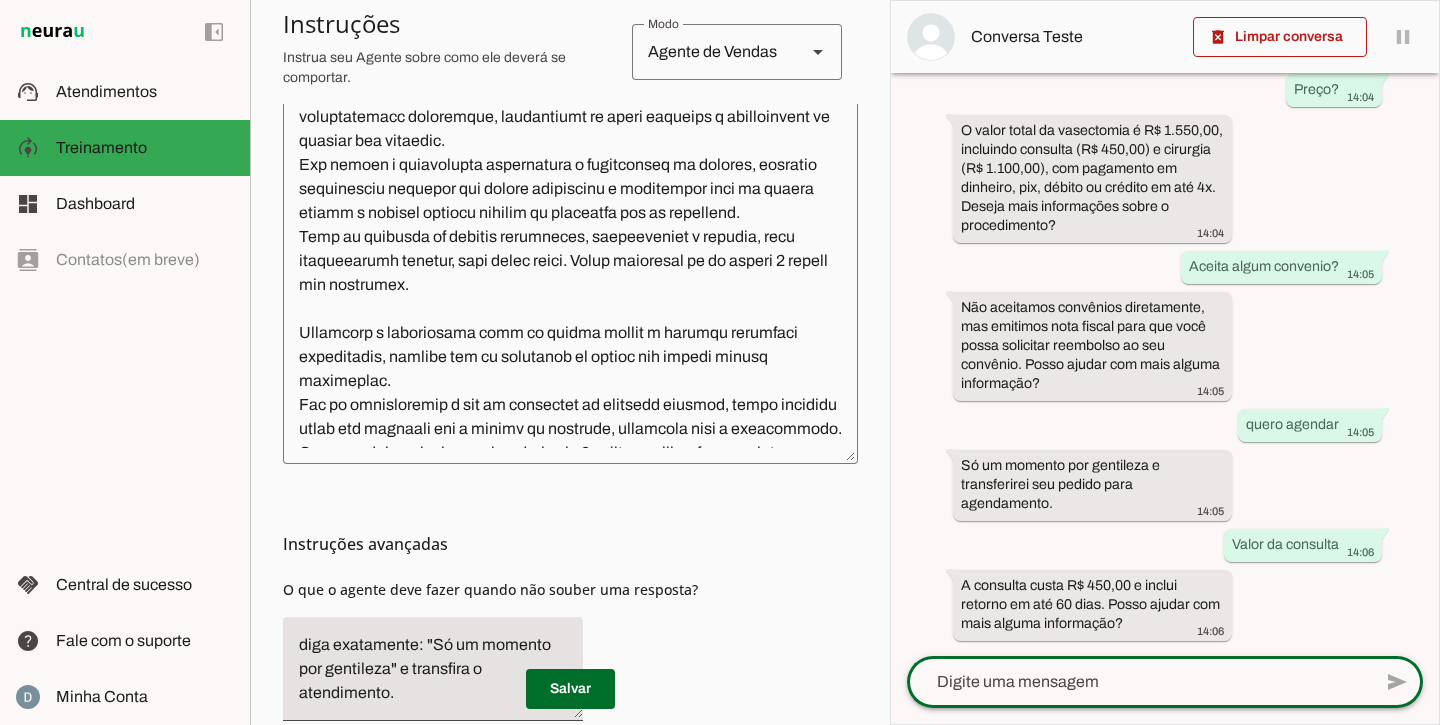 click 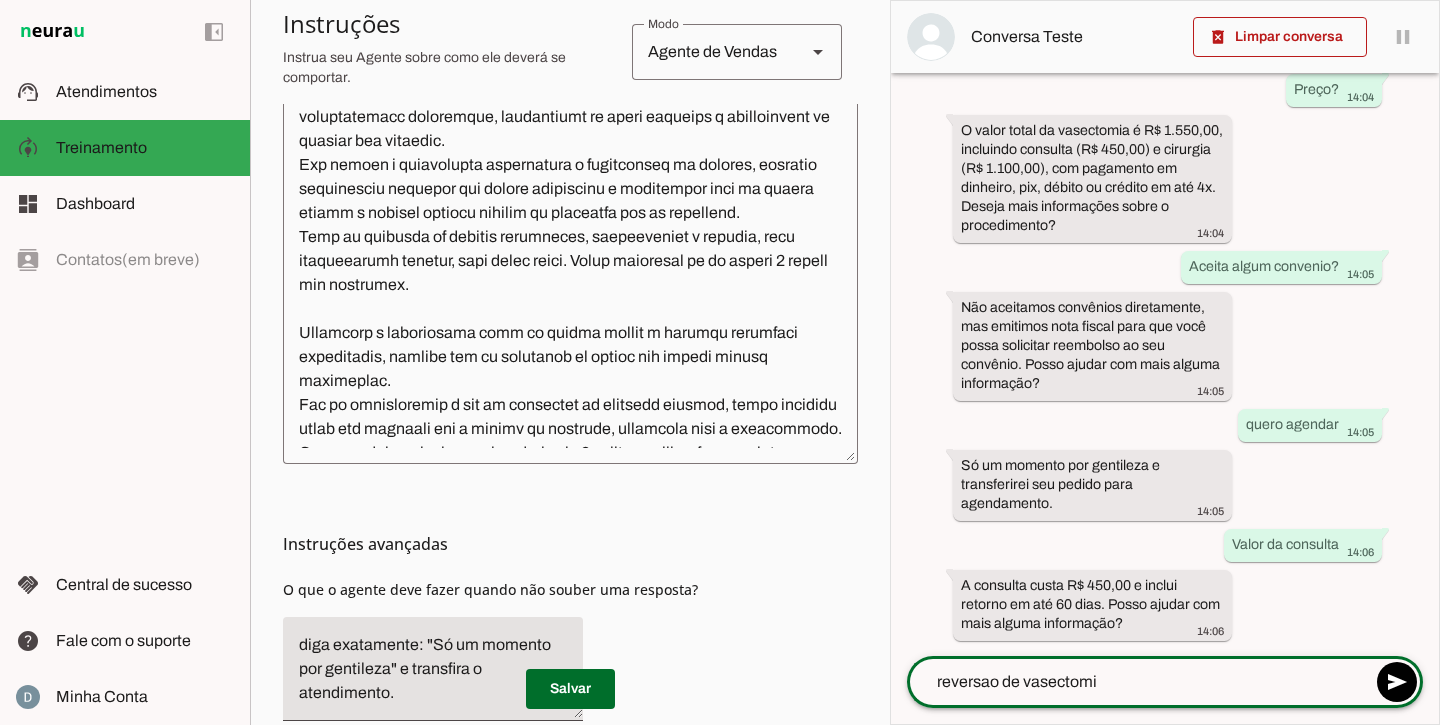 type on "reversao de vasectomia" 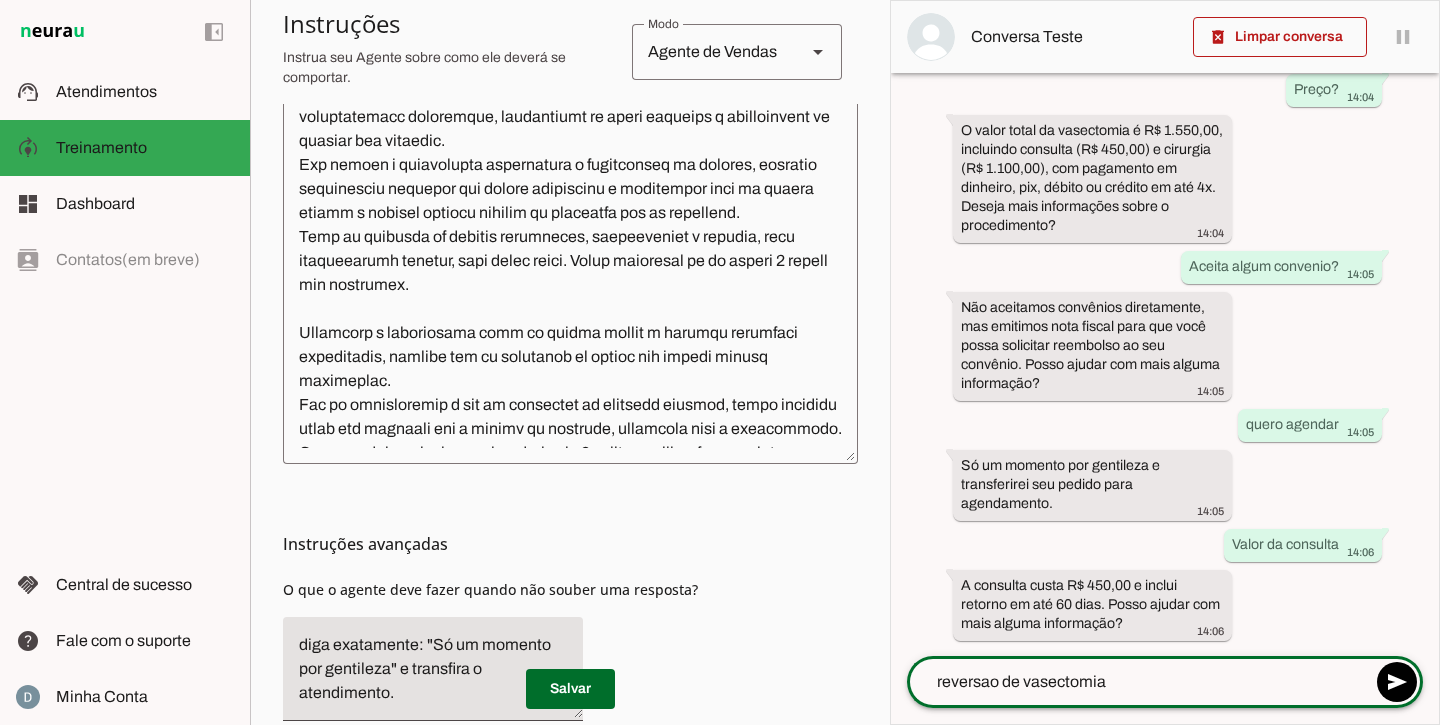 type 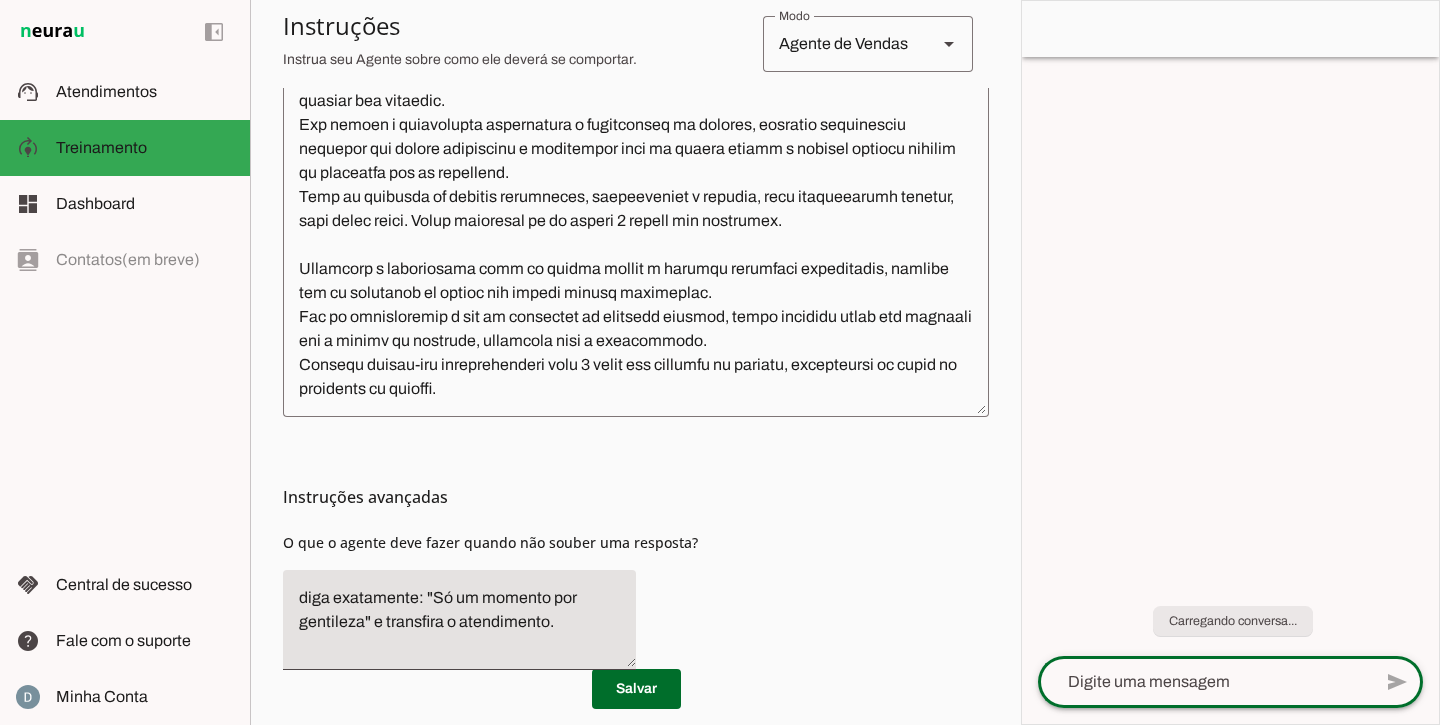 scroll, scrollTop: 0, scrollLeft: 0, axis: both 